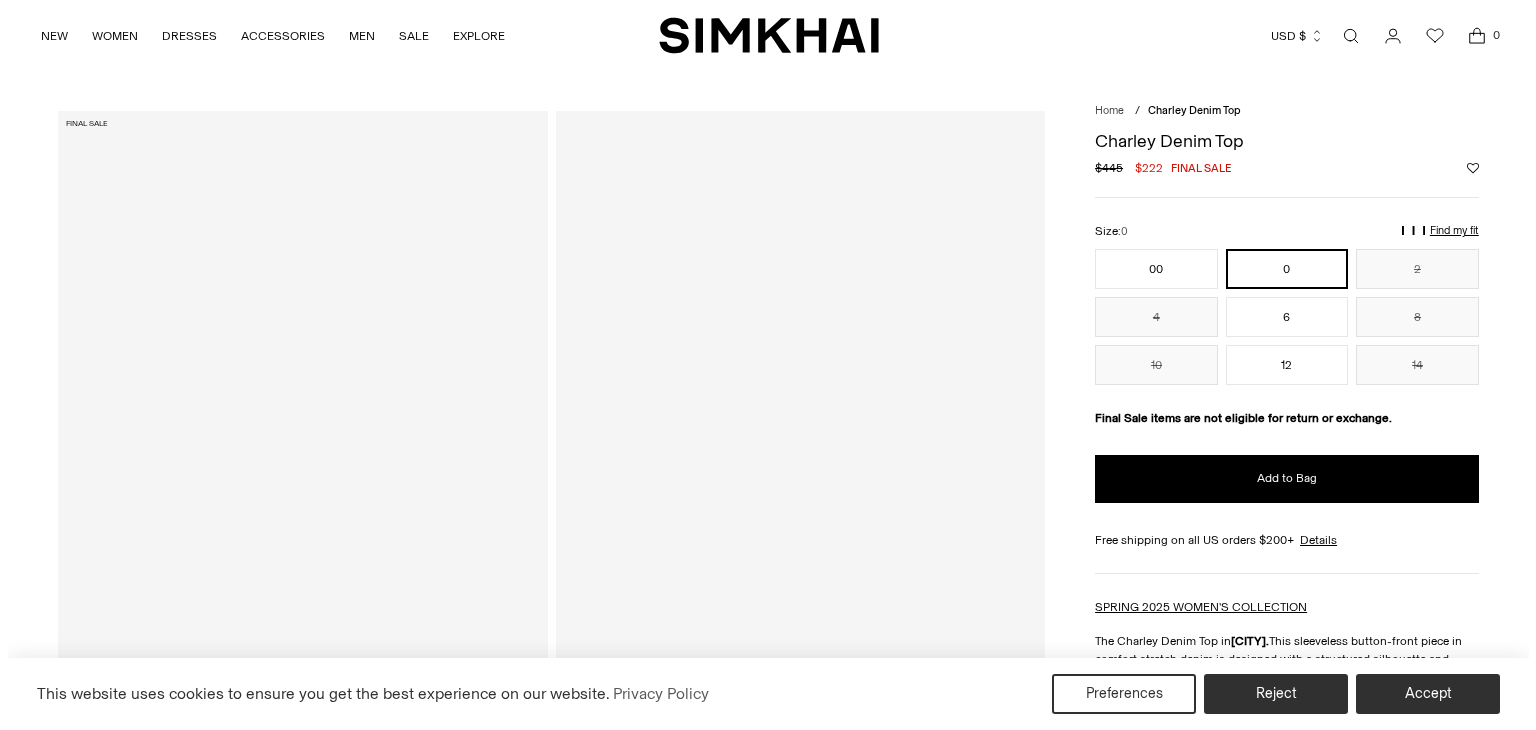 scroll, scrollTop: 0, scrollLeft: 0, axis: both 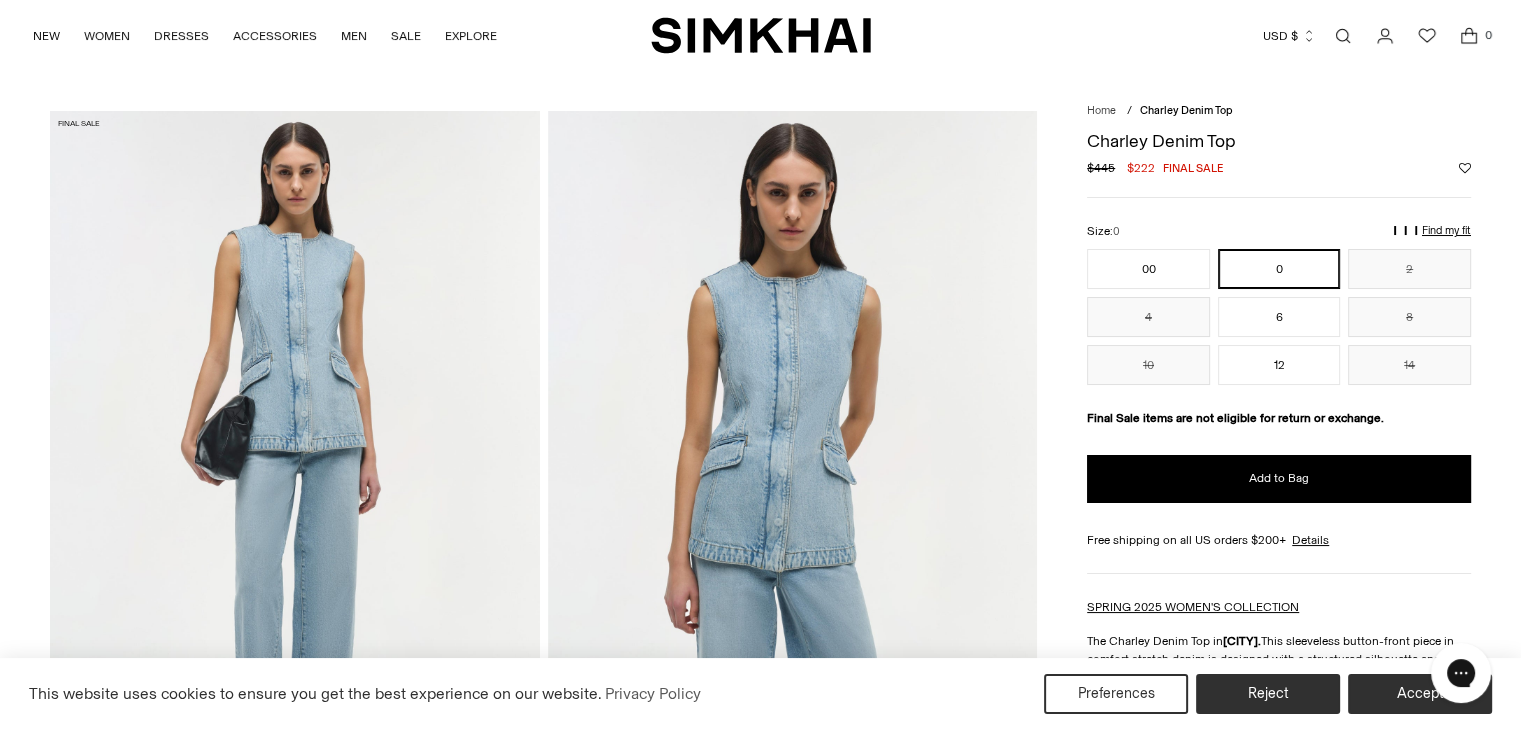 click at bounding box center (792, 478) 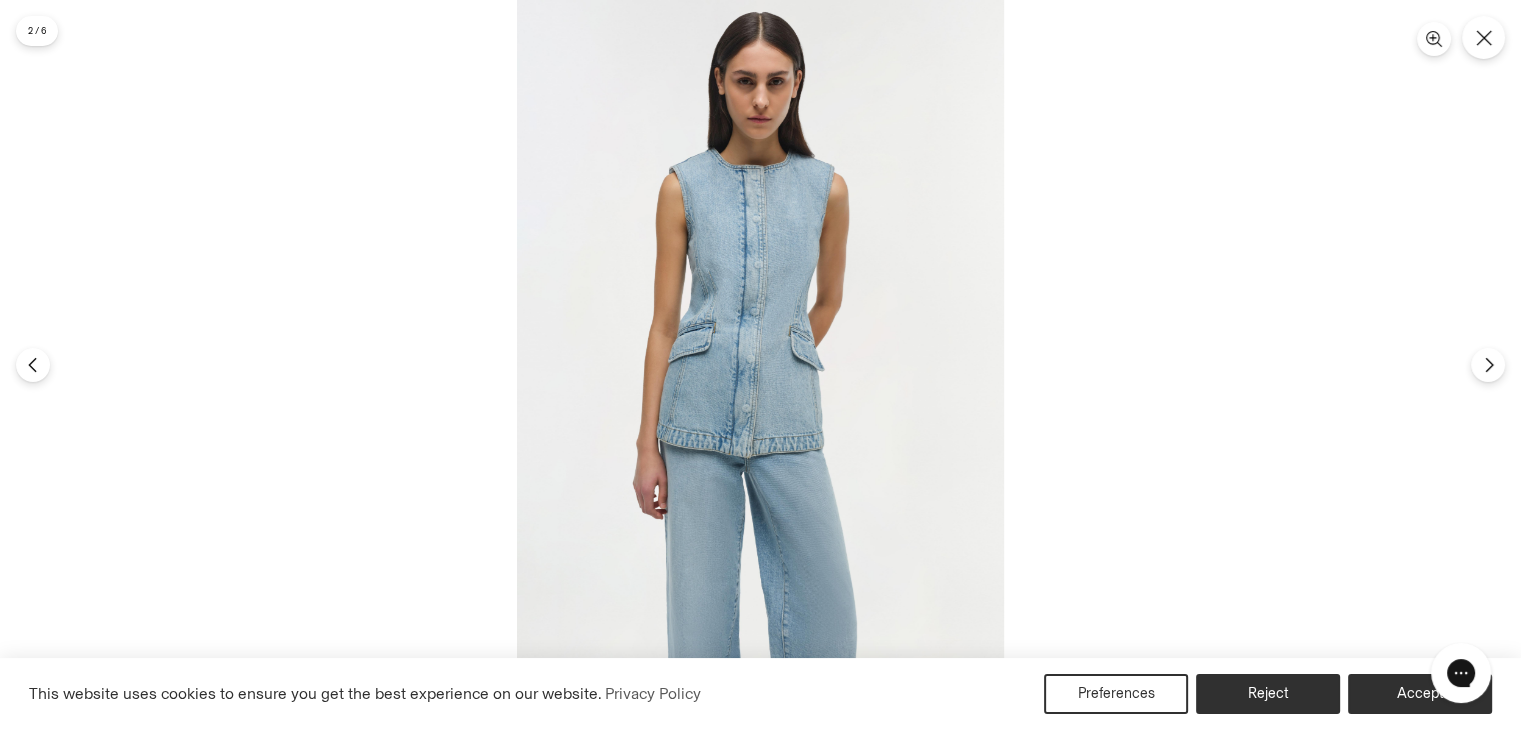 click at bounding box center [760, 365] 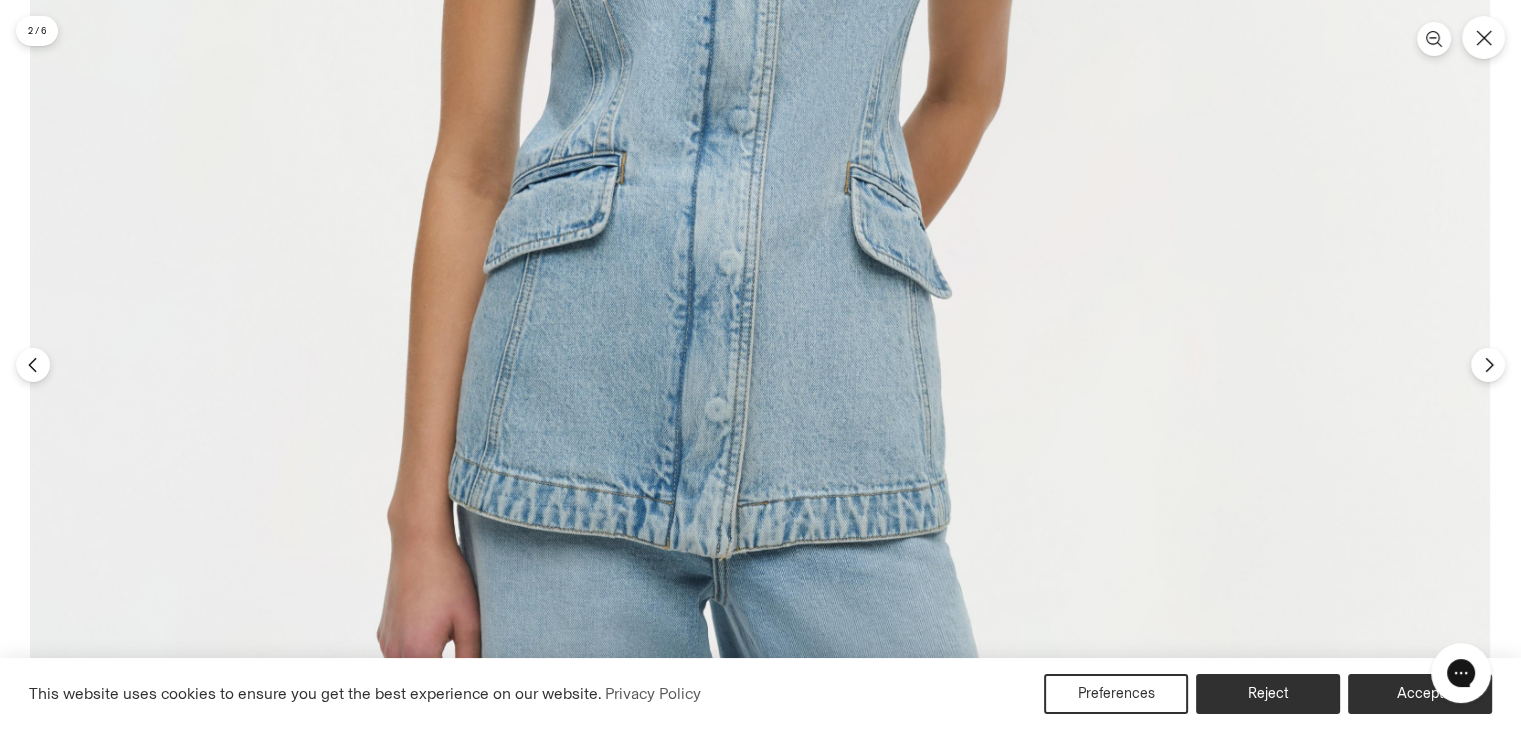 click at bounding box center [760, 280] 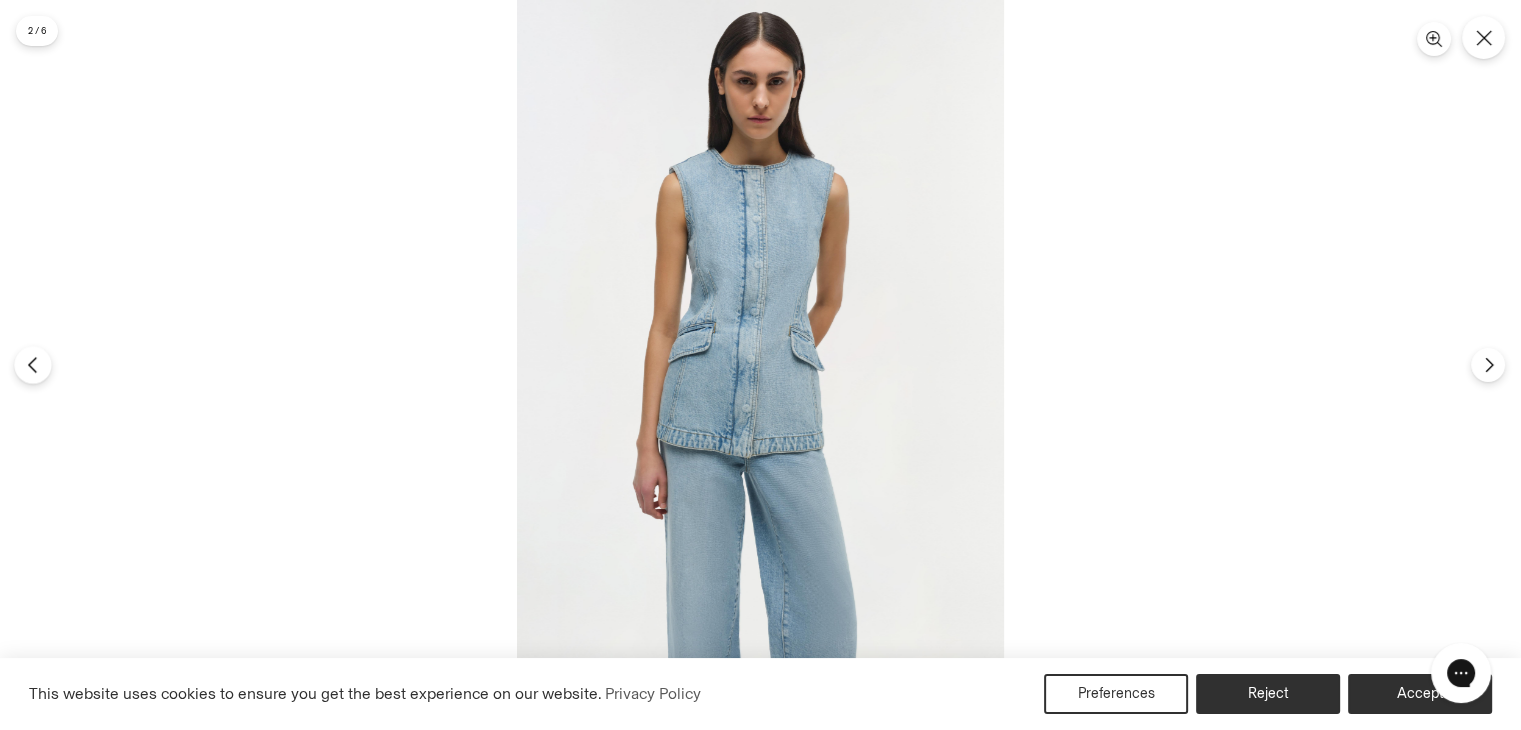 click at bounding box center (32, 364) 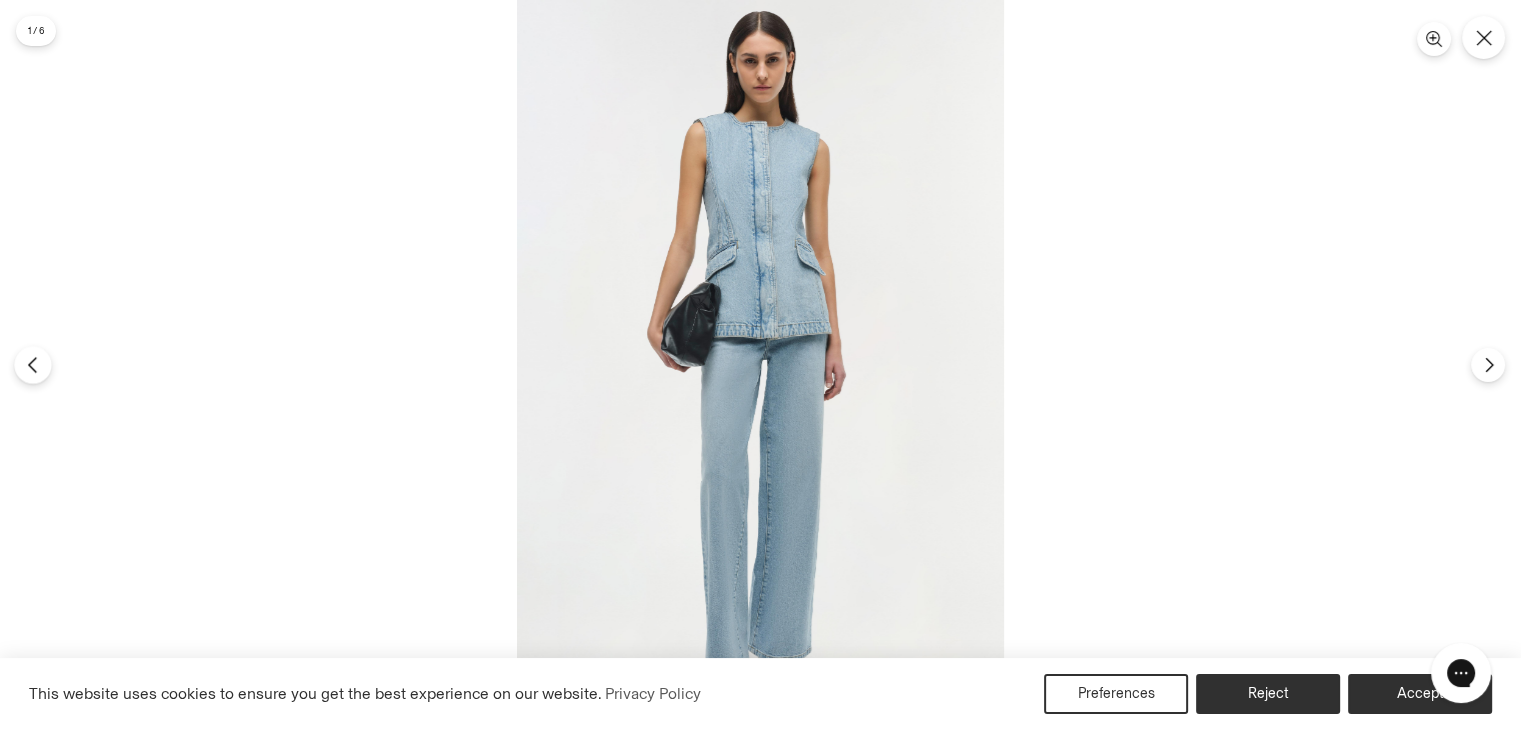 click 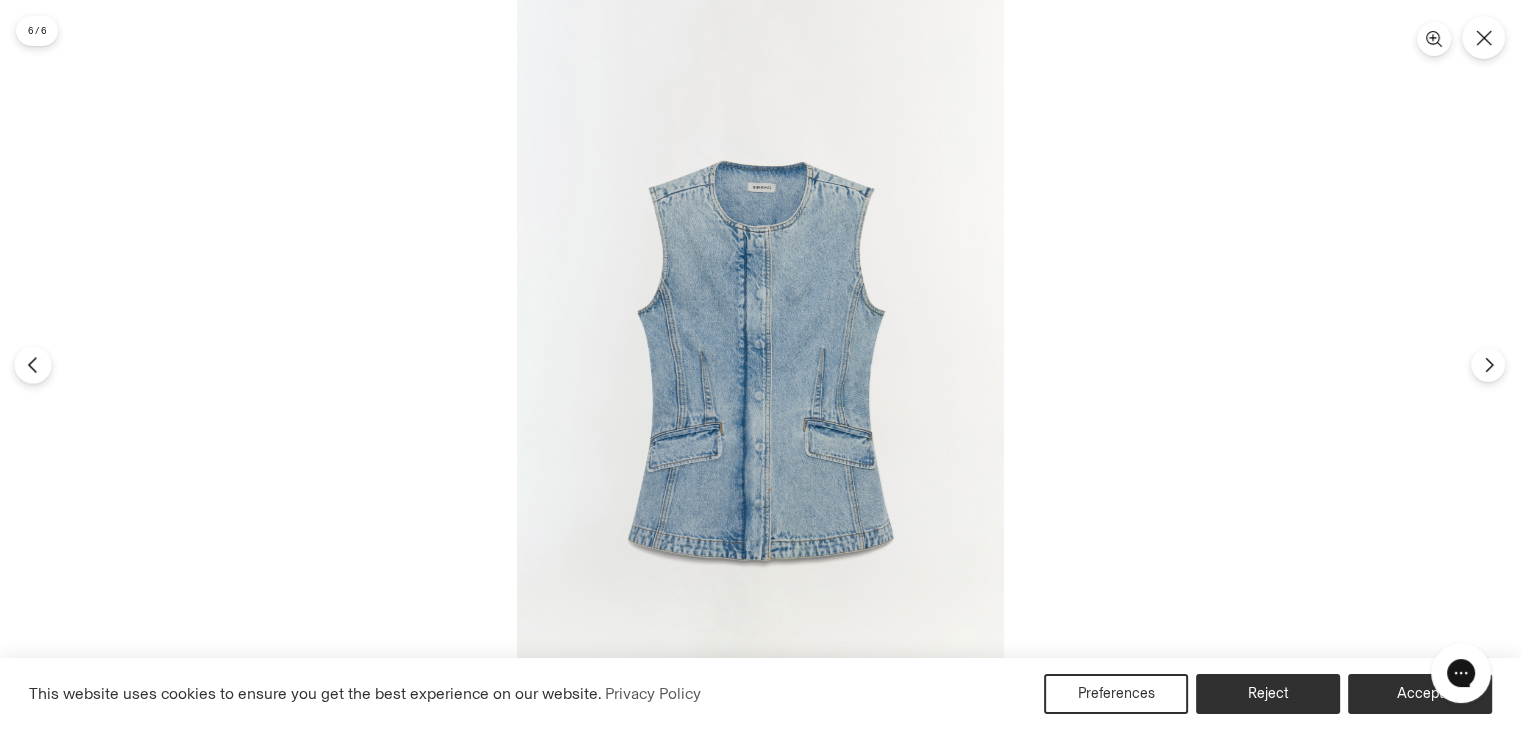 click 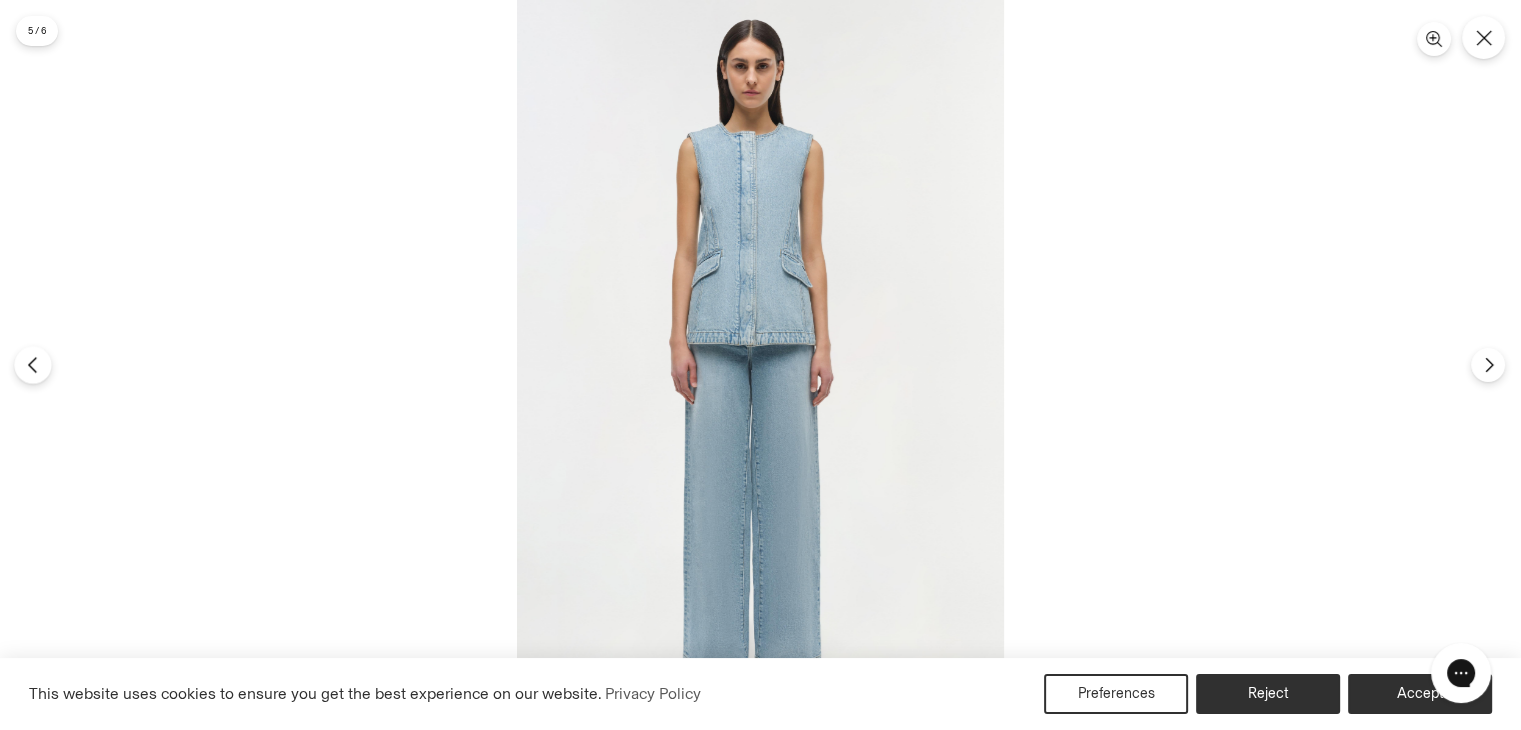 click 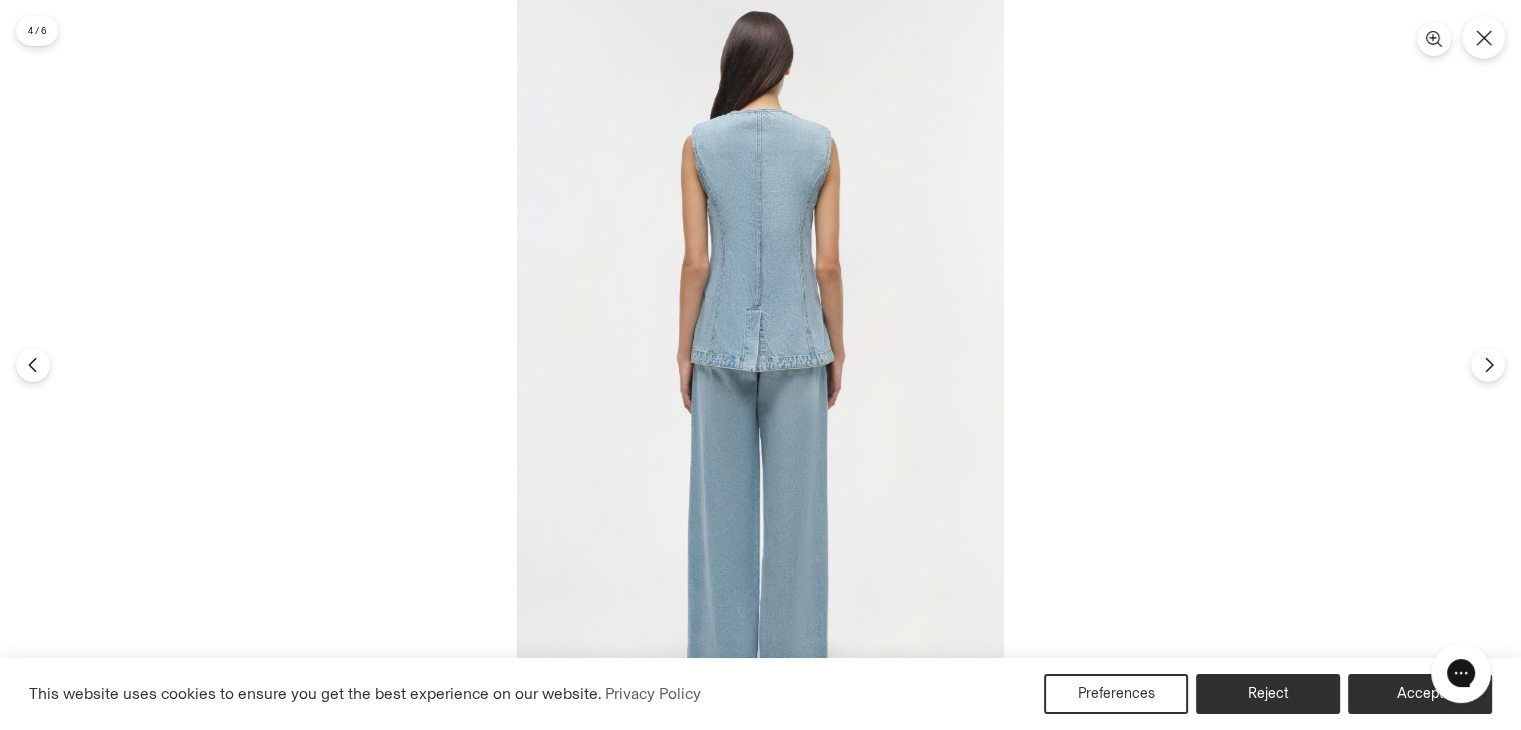 click at bounding box center [760, 365] 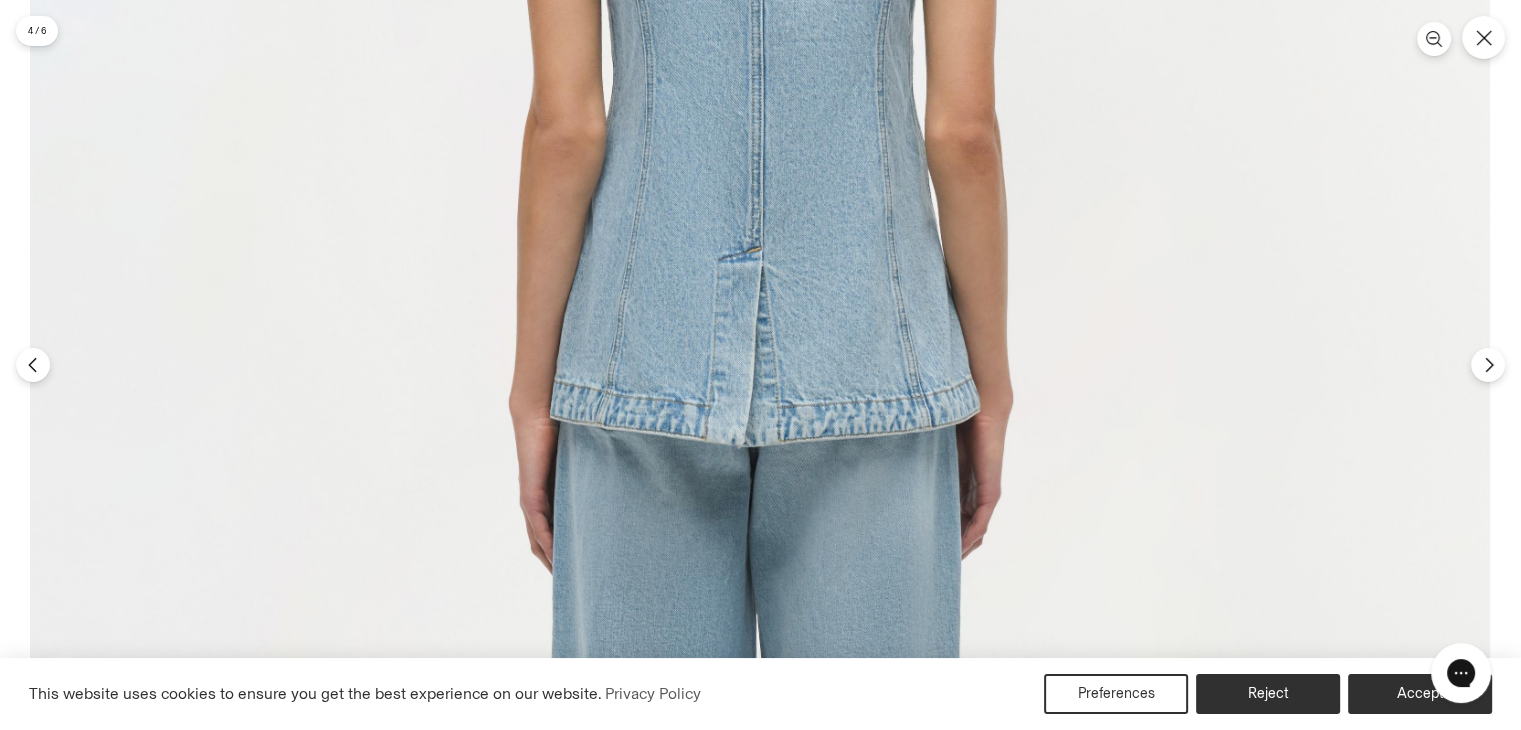 scroll, scrollTop: 772, scrollLeft: 0, axis: vertical 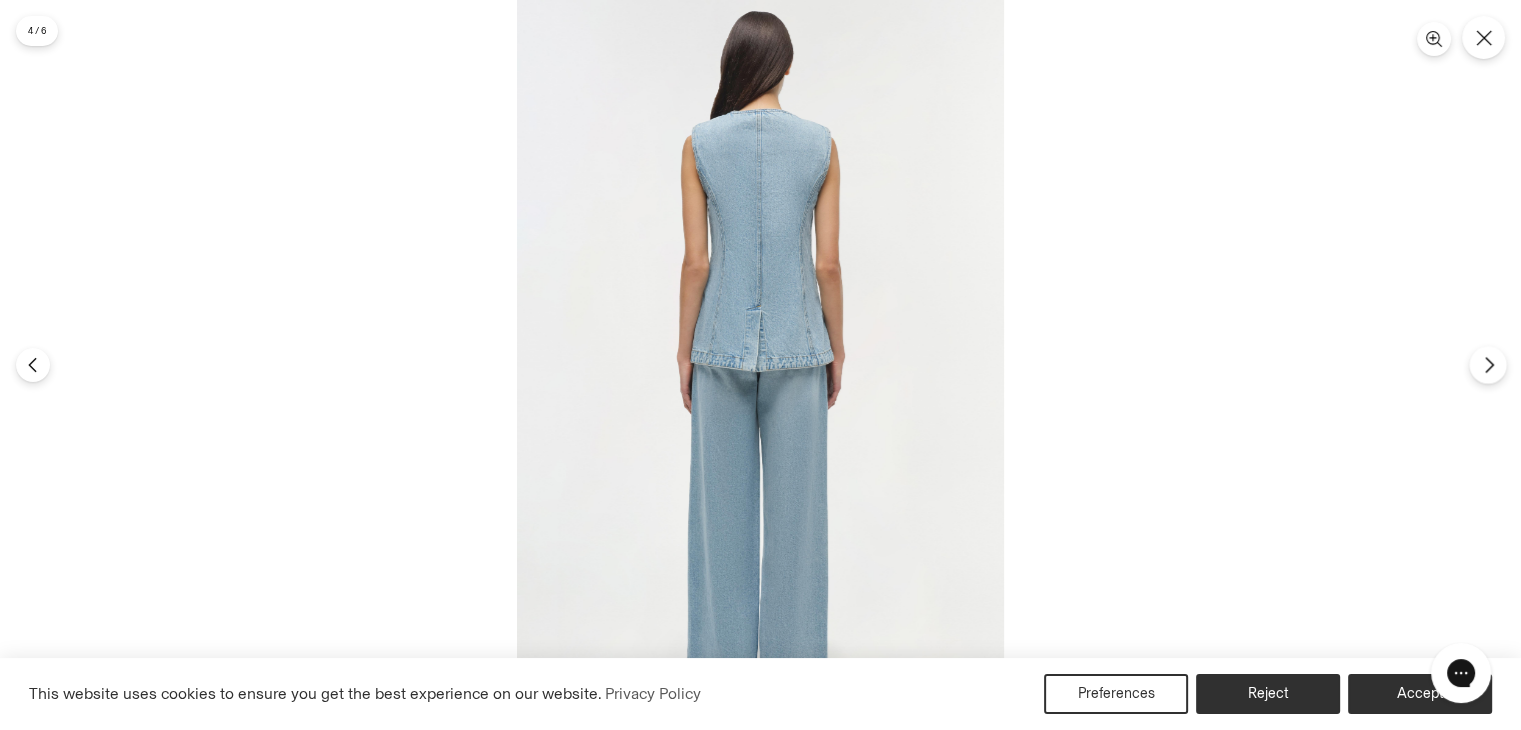 click 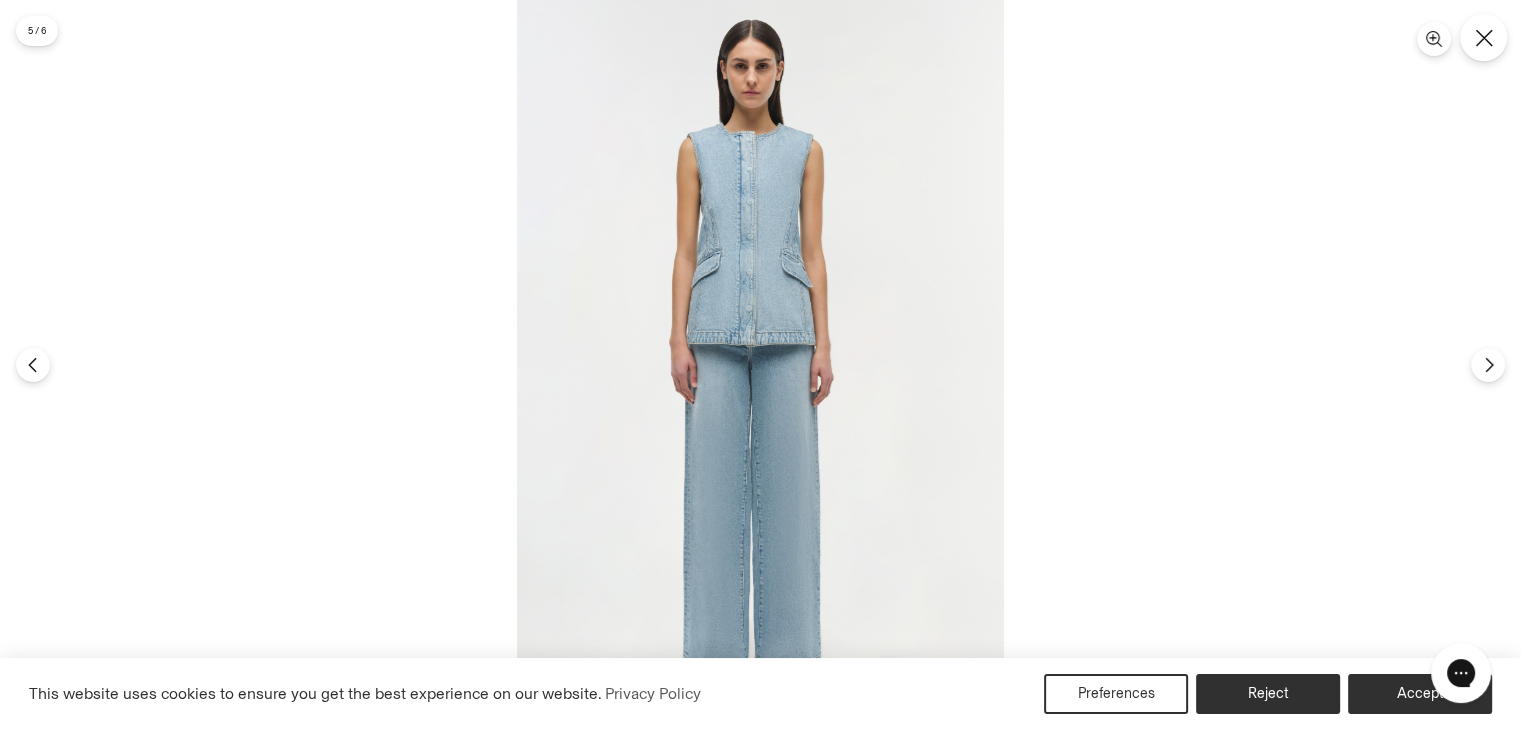click at bounding box center [1483, 37] 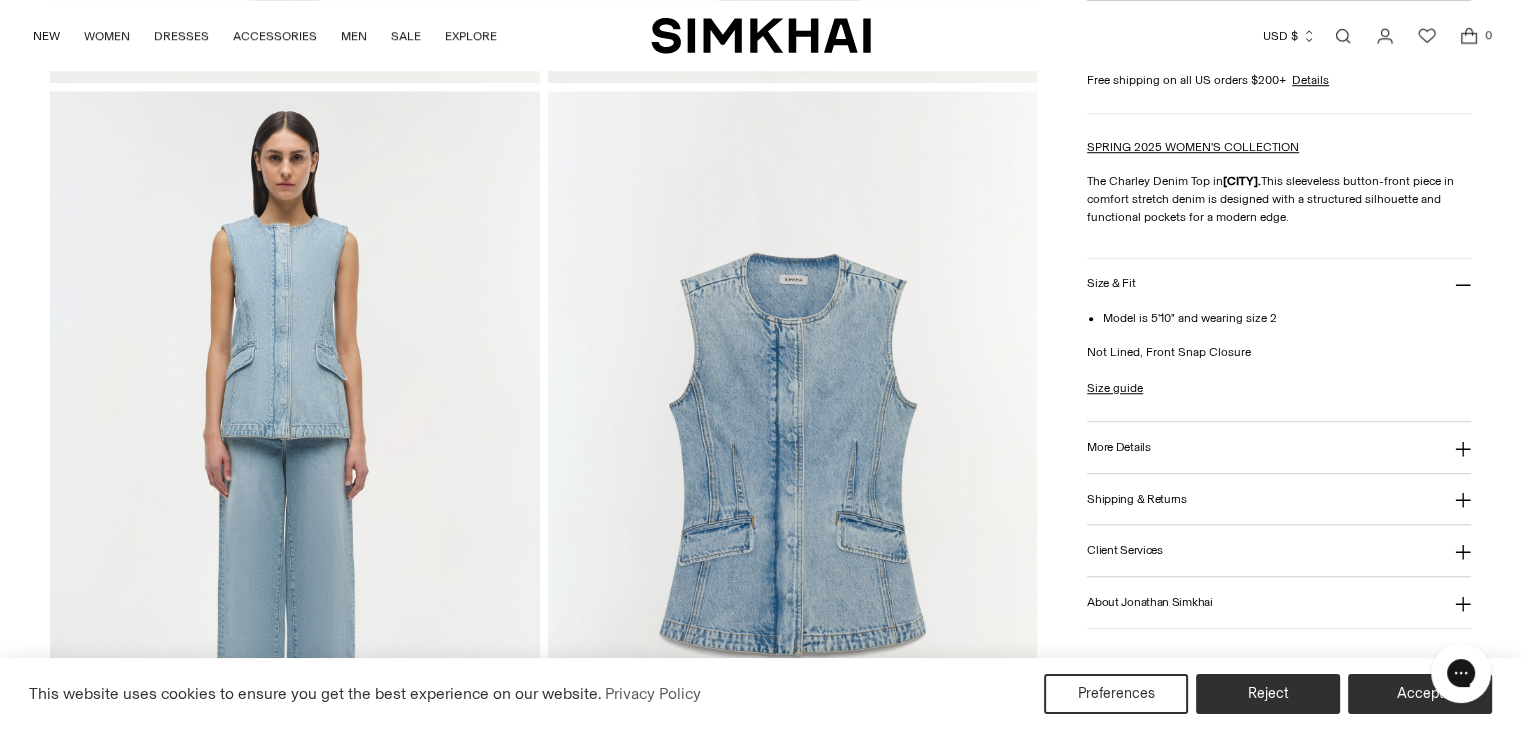 scroll, scrollTop: 1521, scrollLeft: 0, axis: vertical 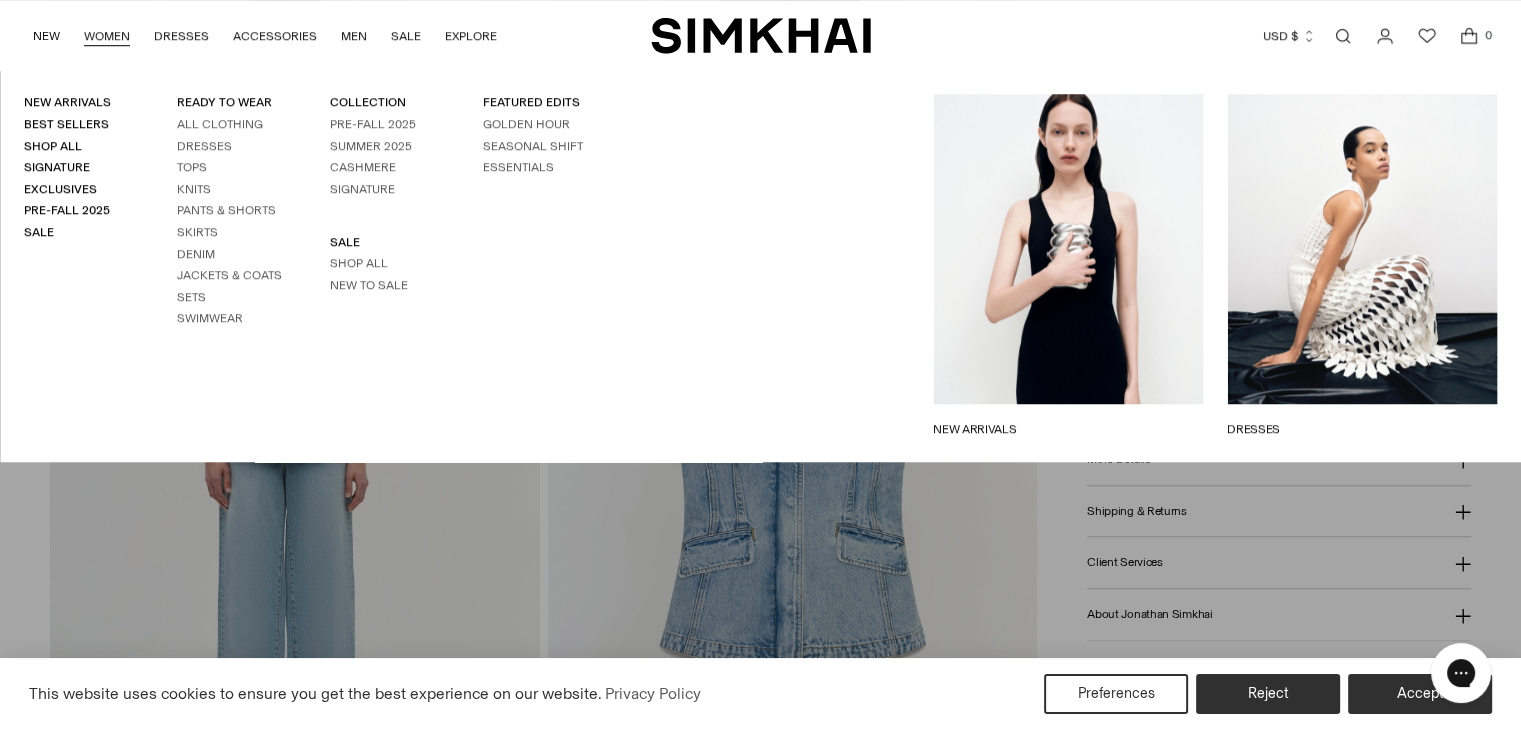 click on "WOMEN" at bounding box center [107, 36] 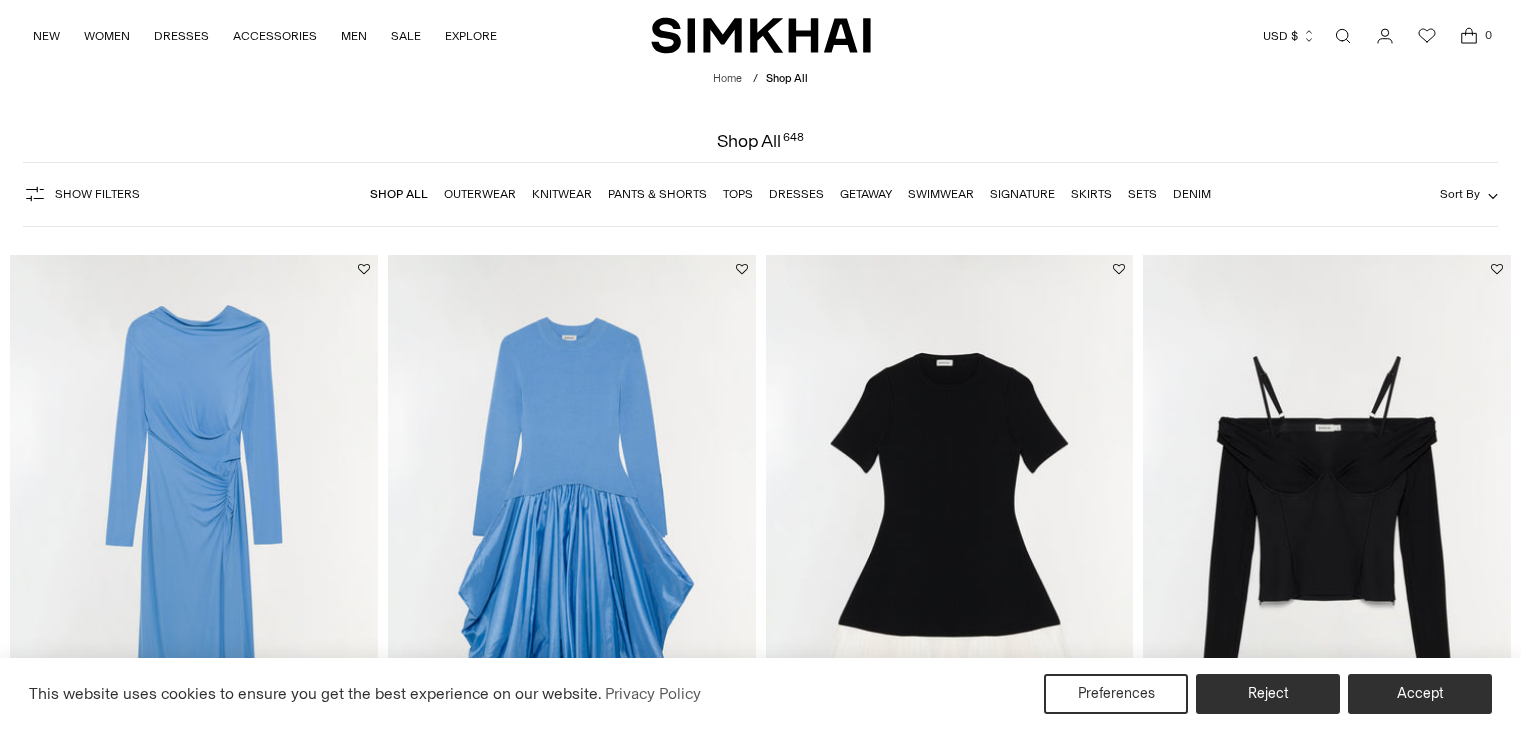 scroll, scrollTop: 0, scrollLeft: 0, axis: both 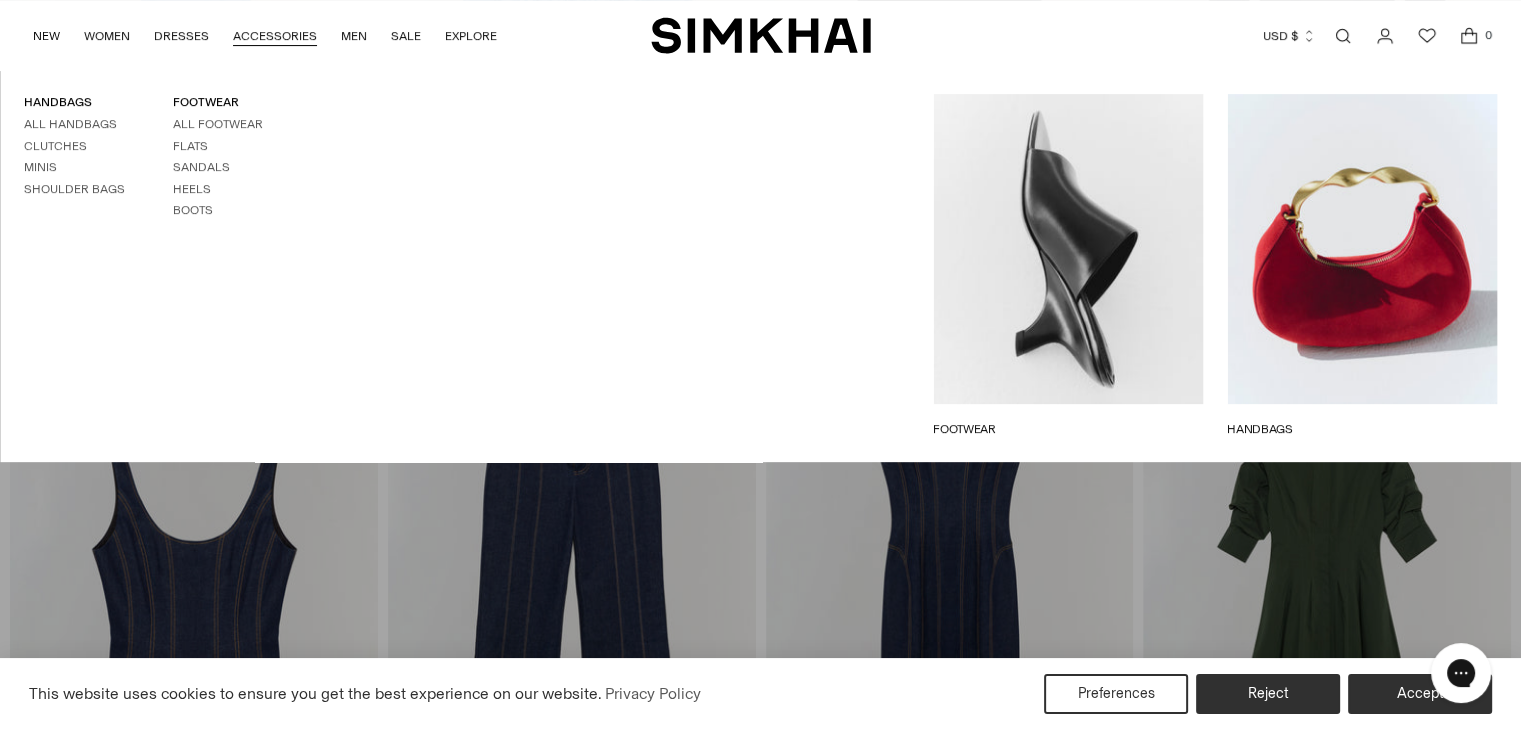 click on "Footwear" at bounding box center [1068, 429] 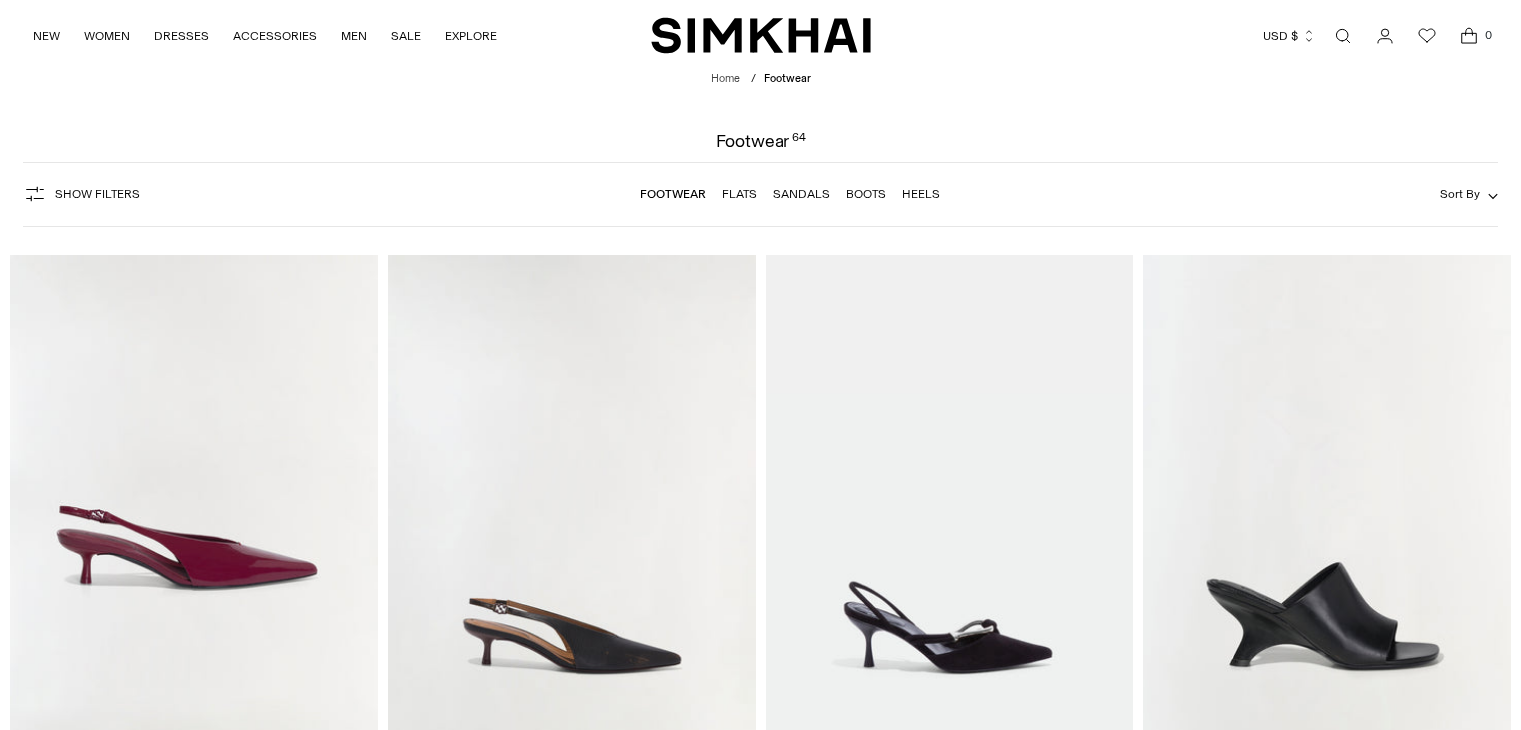scroll, scrollTop: 0, scrollLeft: 0, axis: both 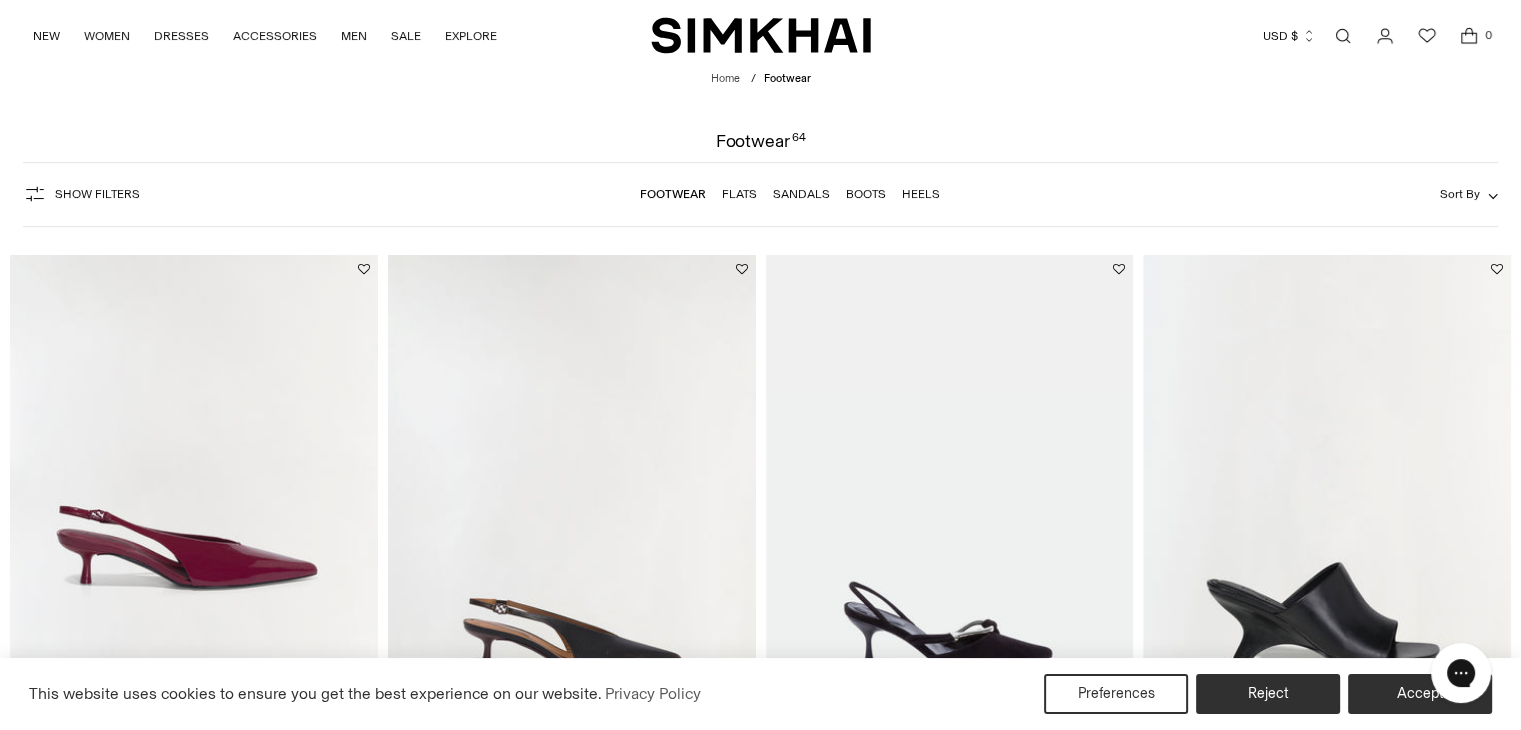 click on "Flats" at bounding box center [739, 194] 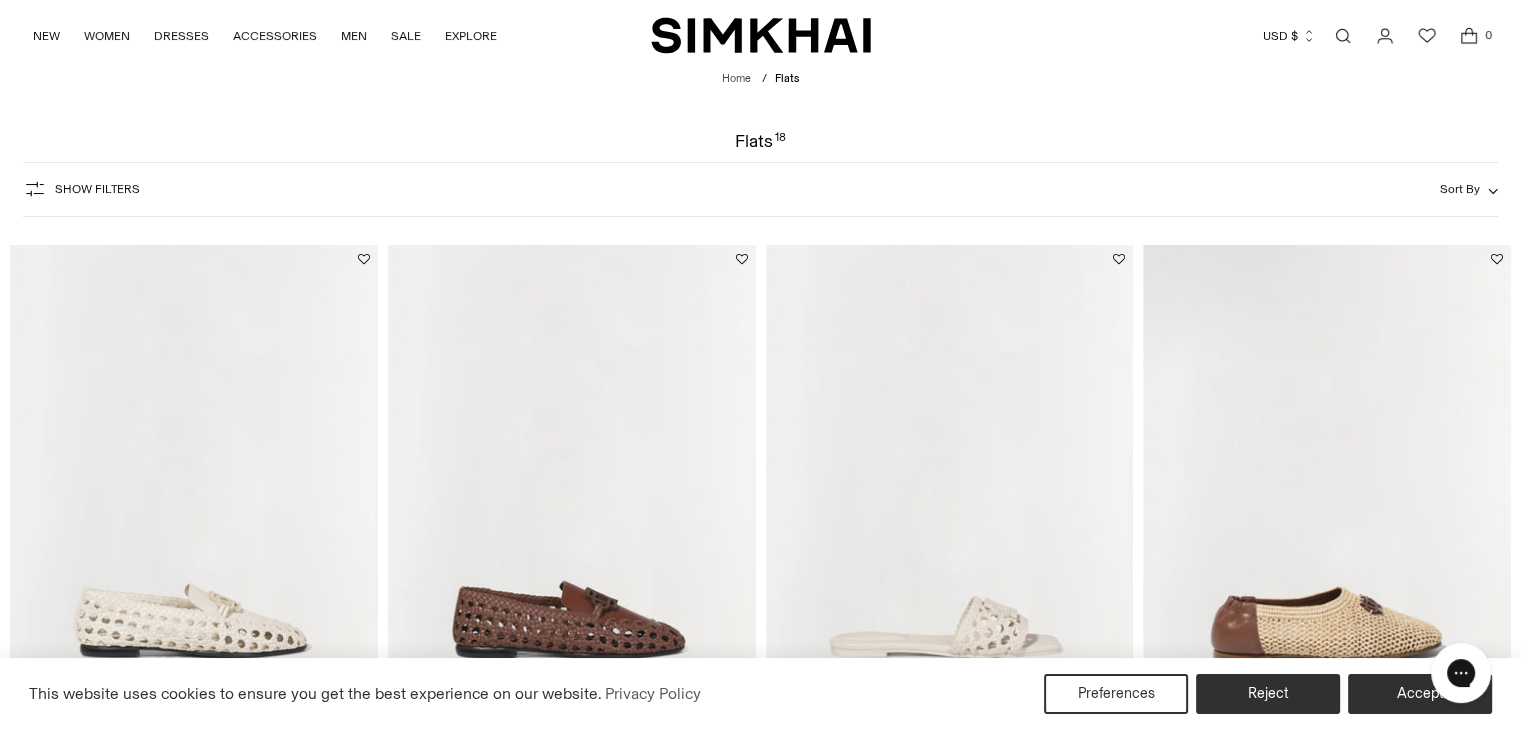 scroll, scrollTop: 0, scrollLeft: 0, axis: both 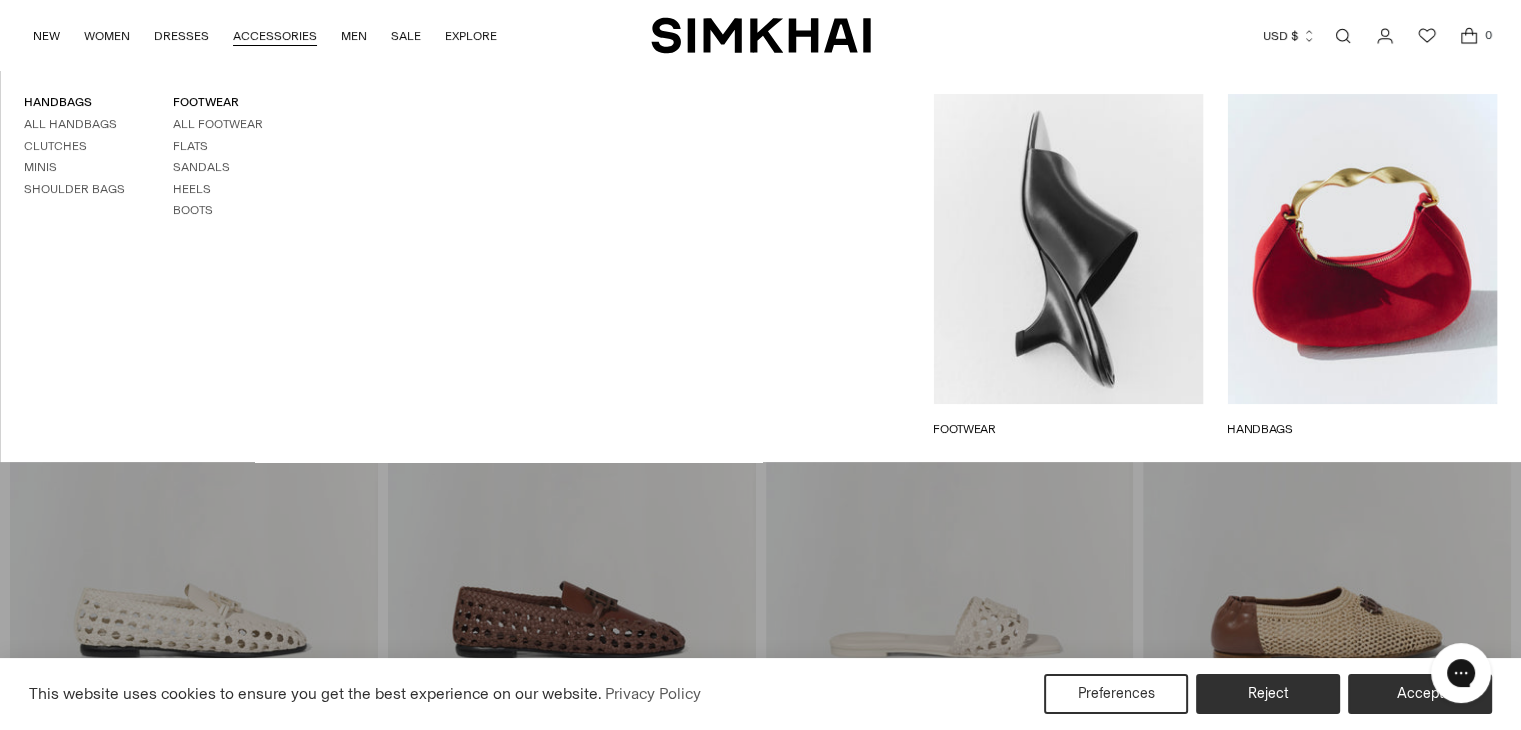 click on "All Handbags" at bounding box center (74, 124) 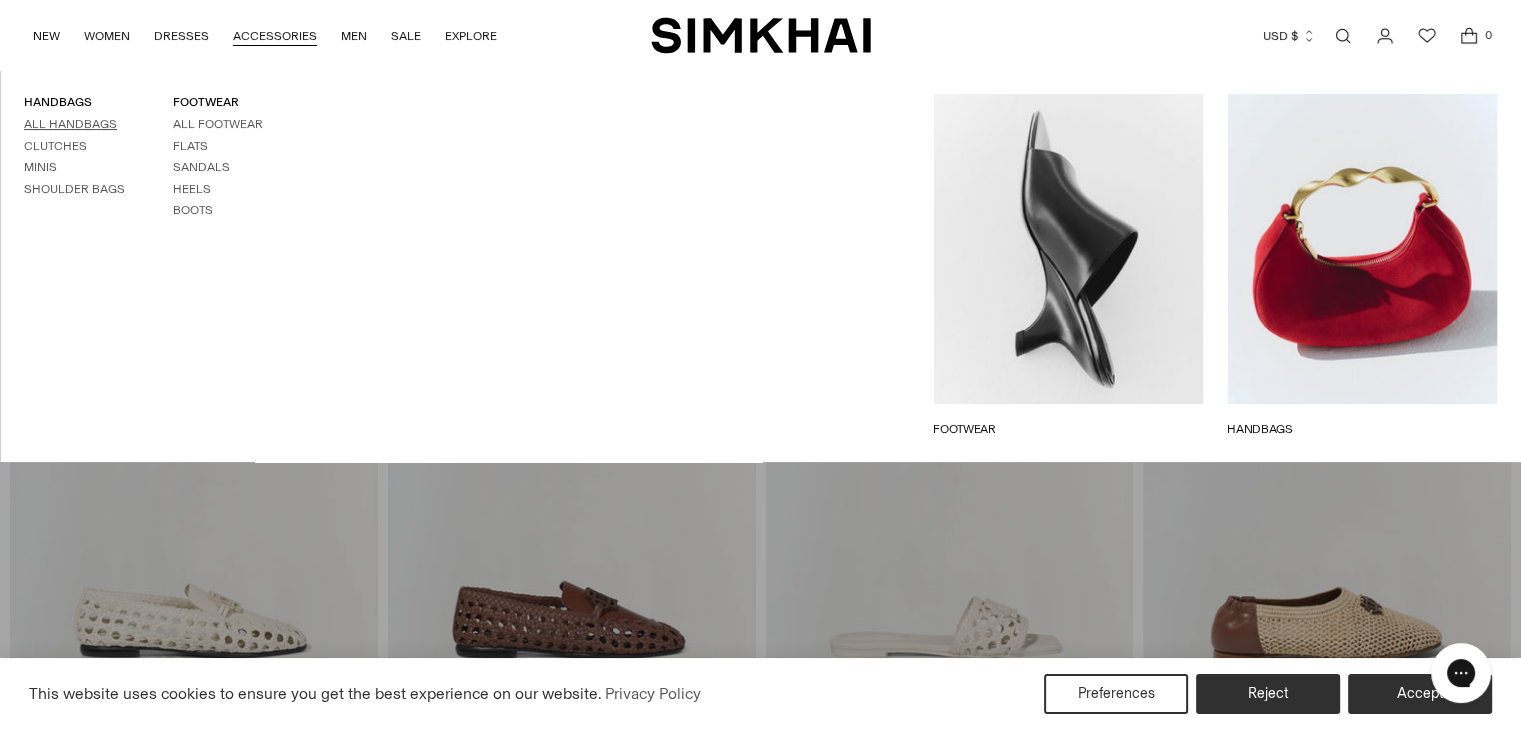 click on "All Handbags" at bounding box center (70, 124) 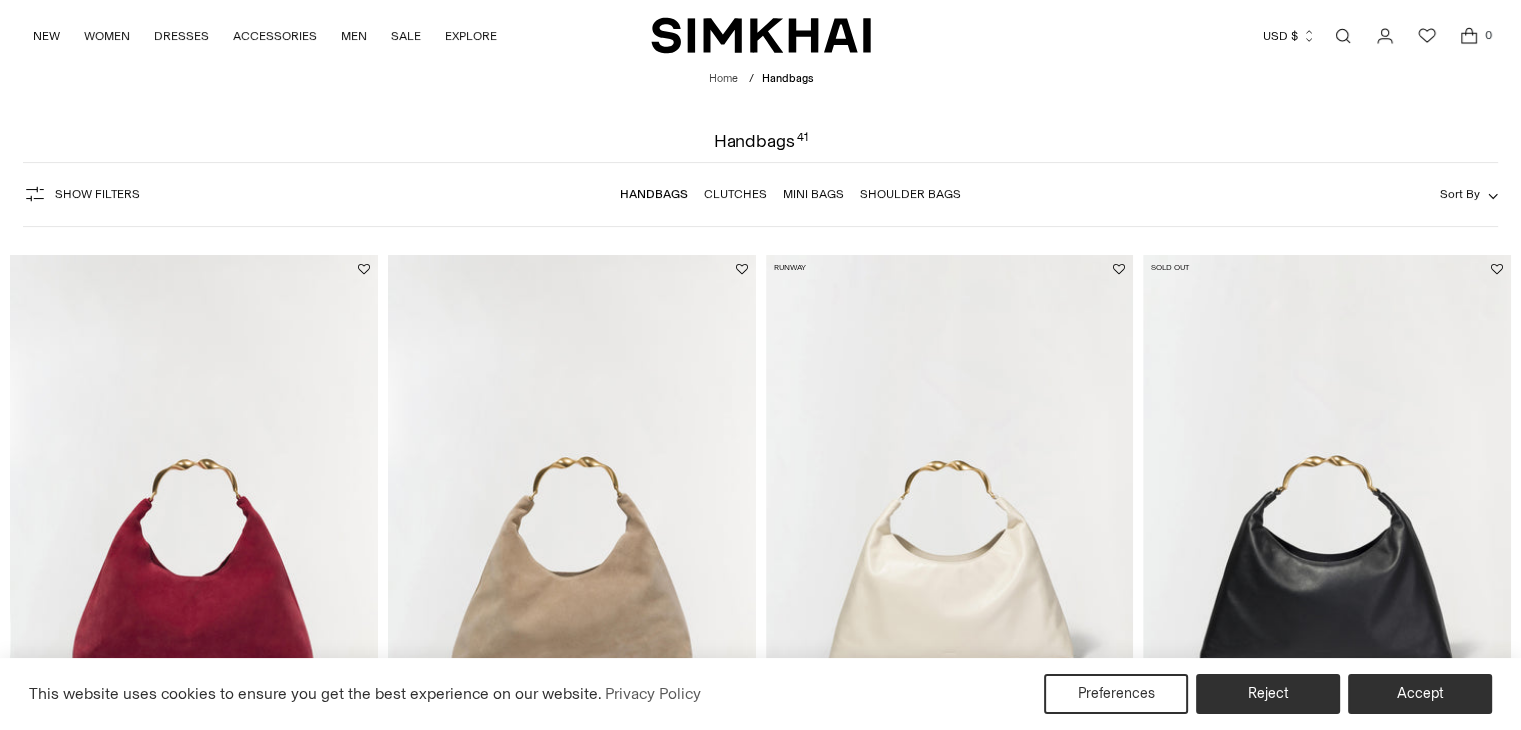 scroll, scrollTop: 300, scrollLeft: 0, axis: vertical 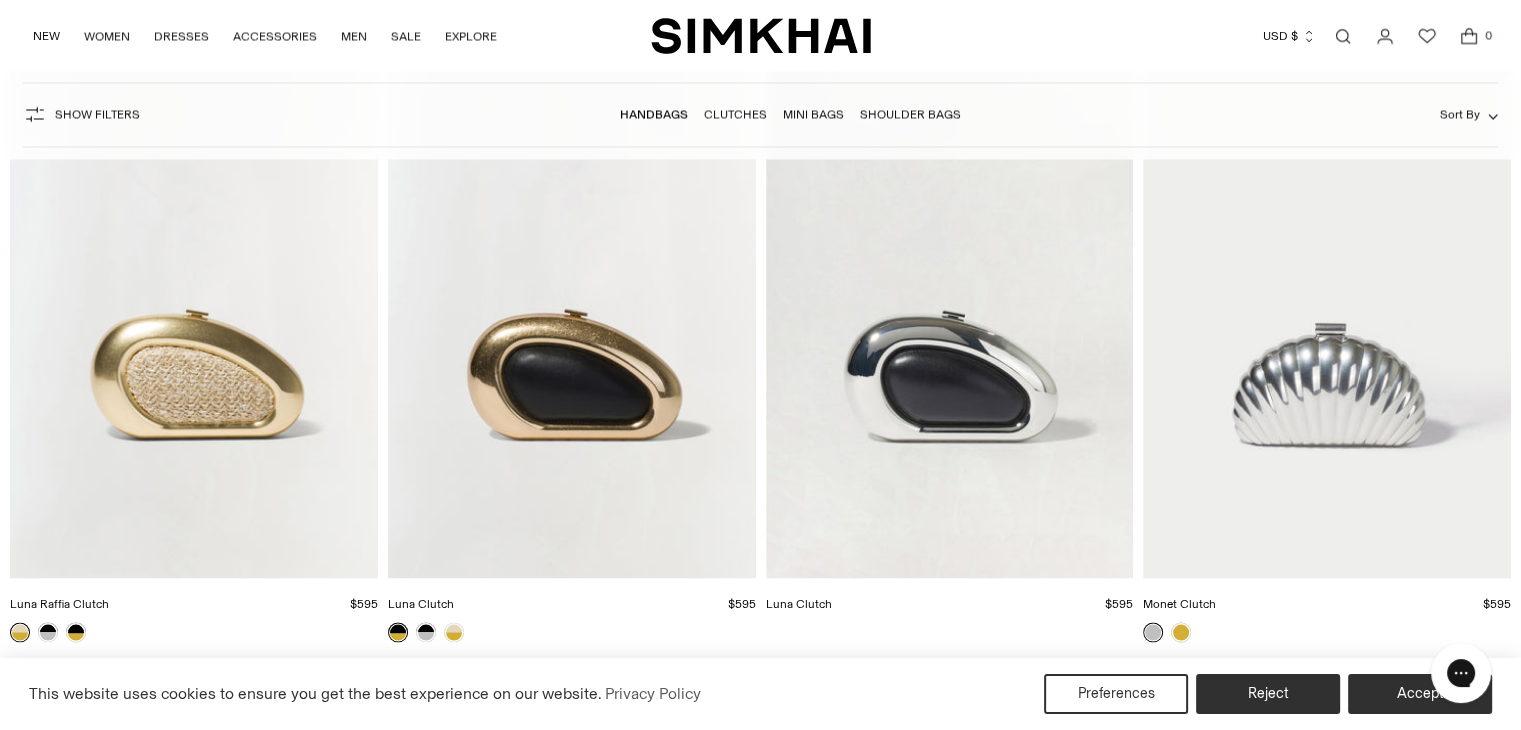 drag, startPoint x: 1518, startPoint y: 374, endPoint x: 1535, endPoint y: 377, distance: 17.262676 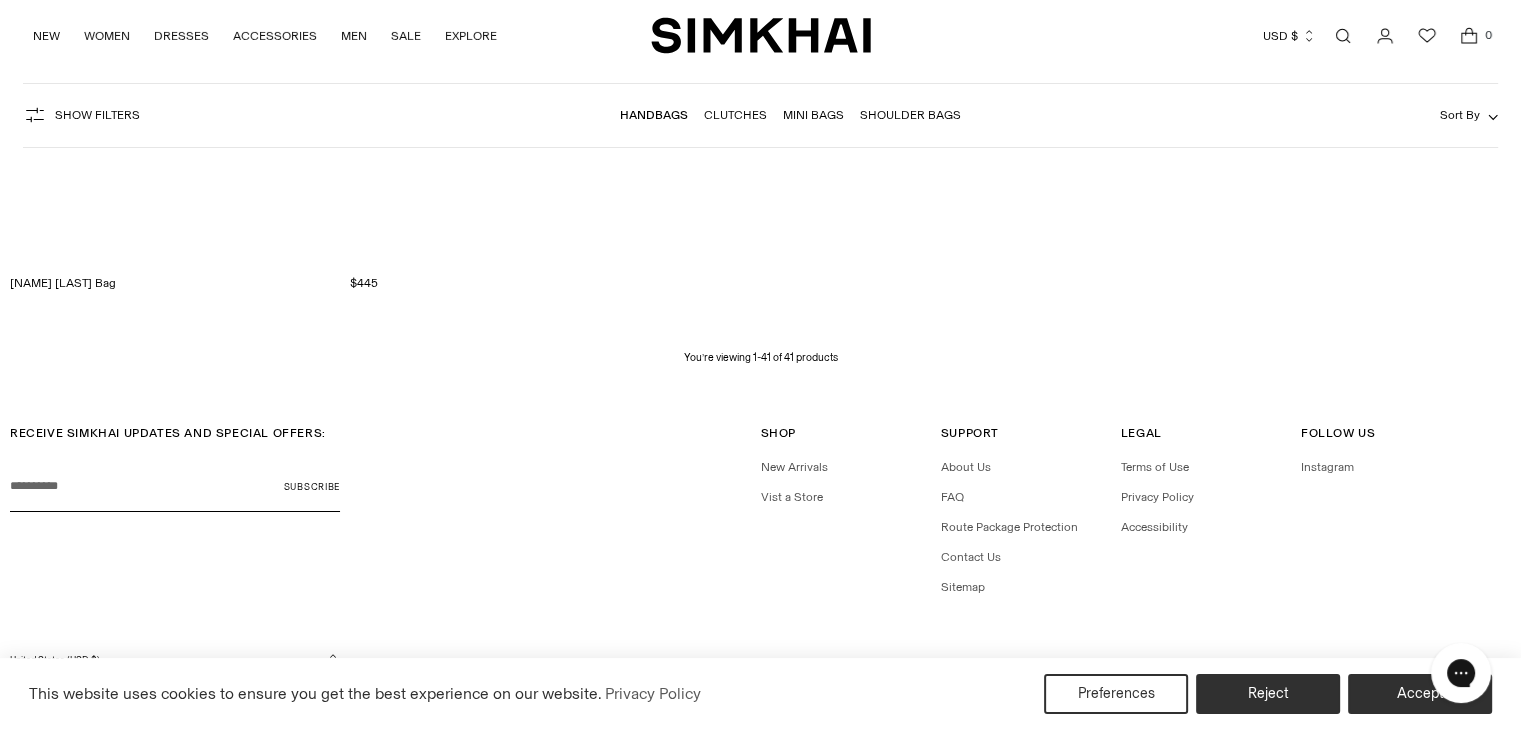 scroll, scrollTop: 7142, scrollLeft: 0, axis: vertical 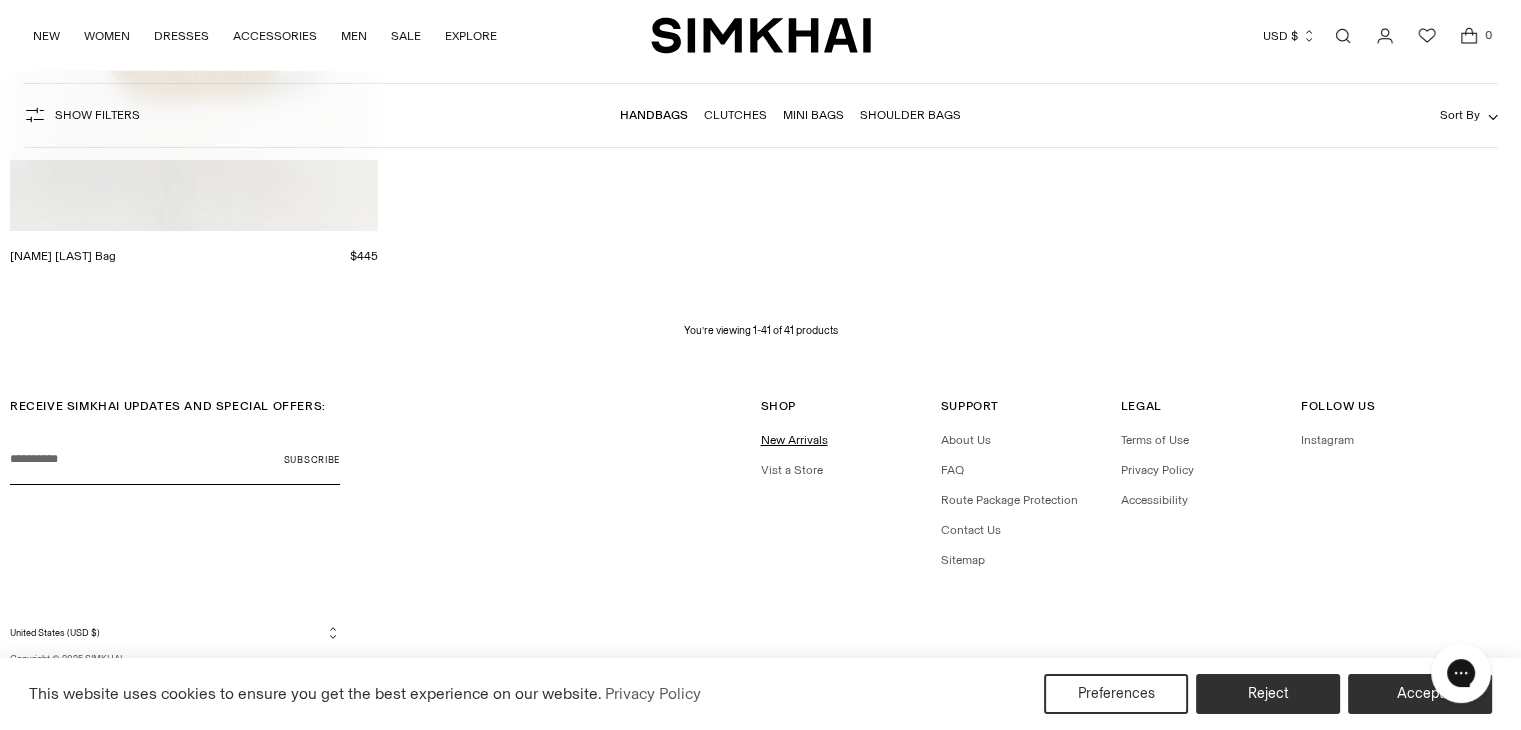 click on "New Arrivals" at bounding box center (794, 440) 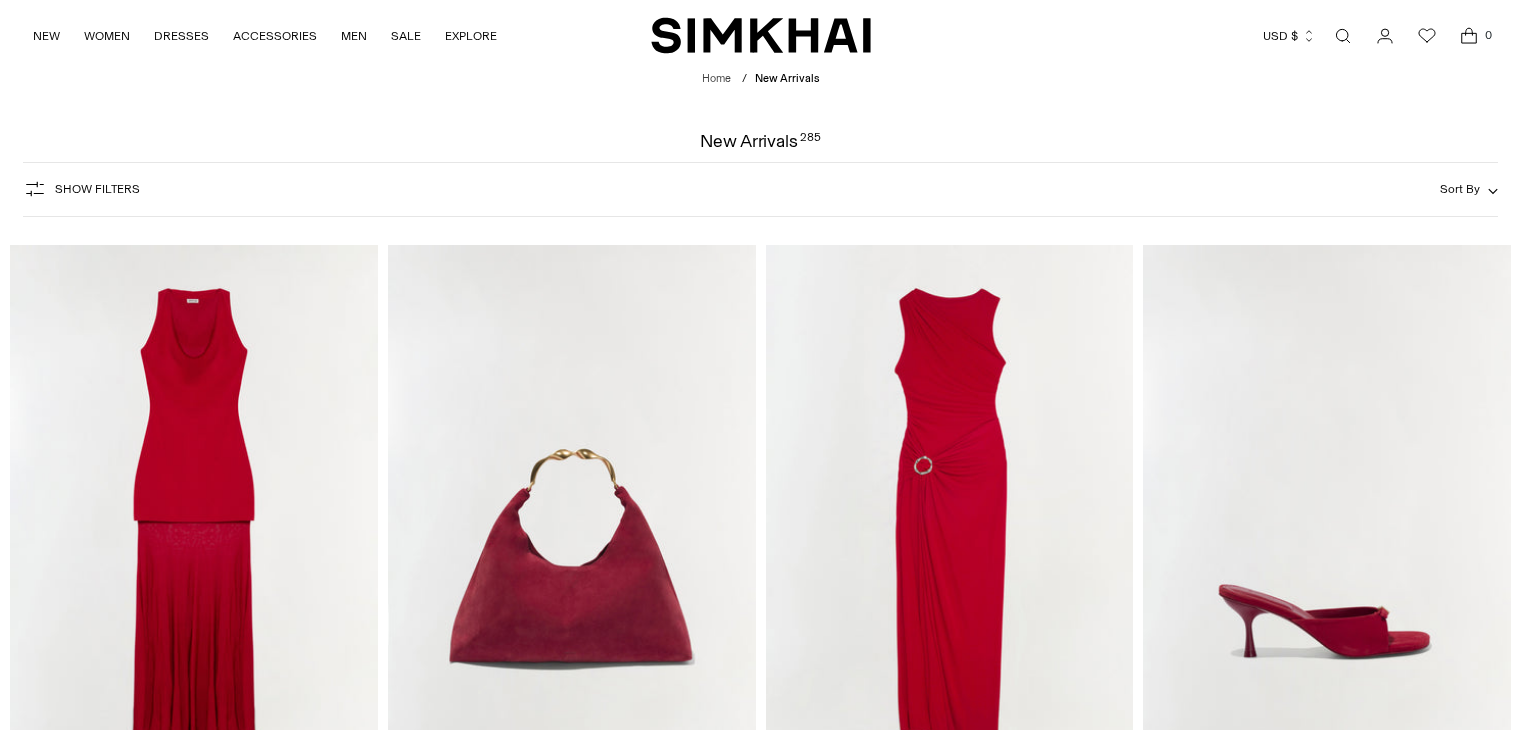 scroll, scrollTop: 0, scrollLeft: 0, axis: both 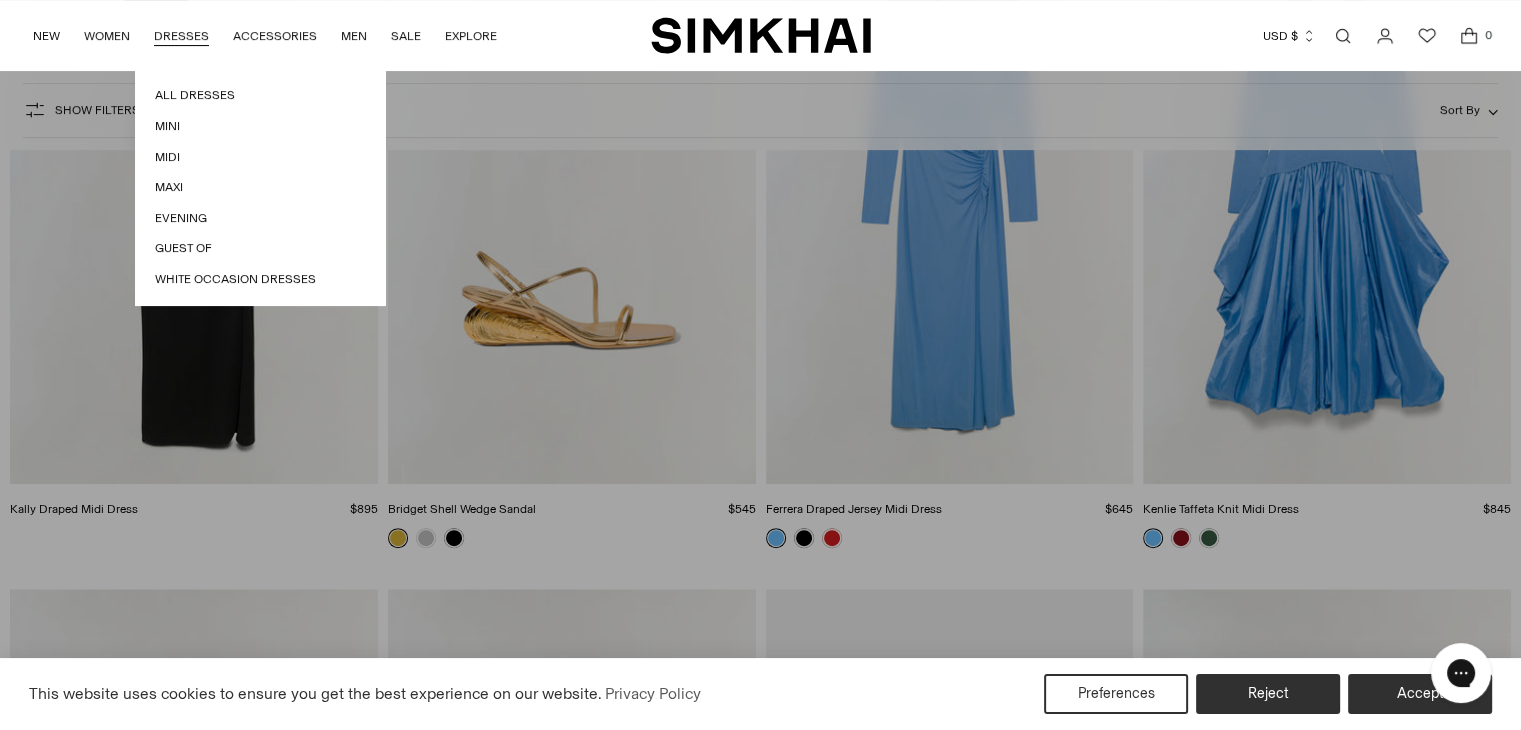 click on "All Dresses
Mini
Midi
Maxi
Evening
Guest Of
White Occasion Dresses" at bounding box center (260, 187) 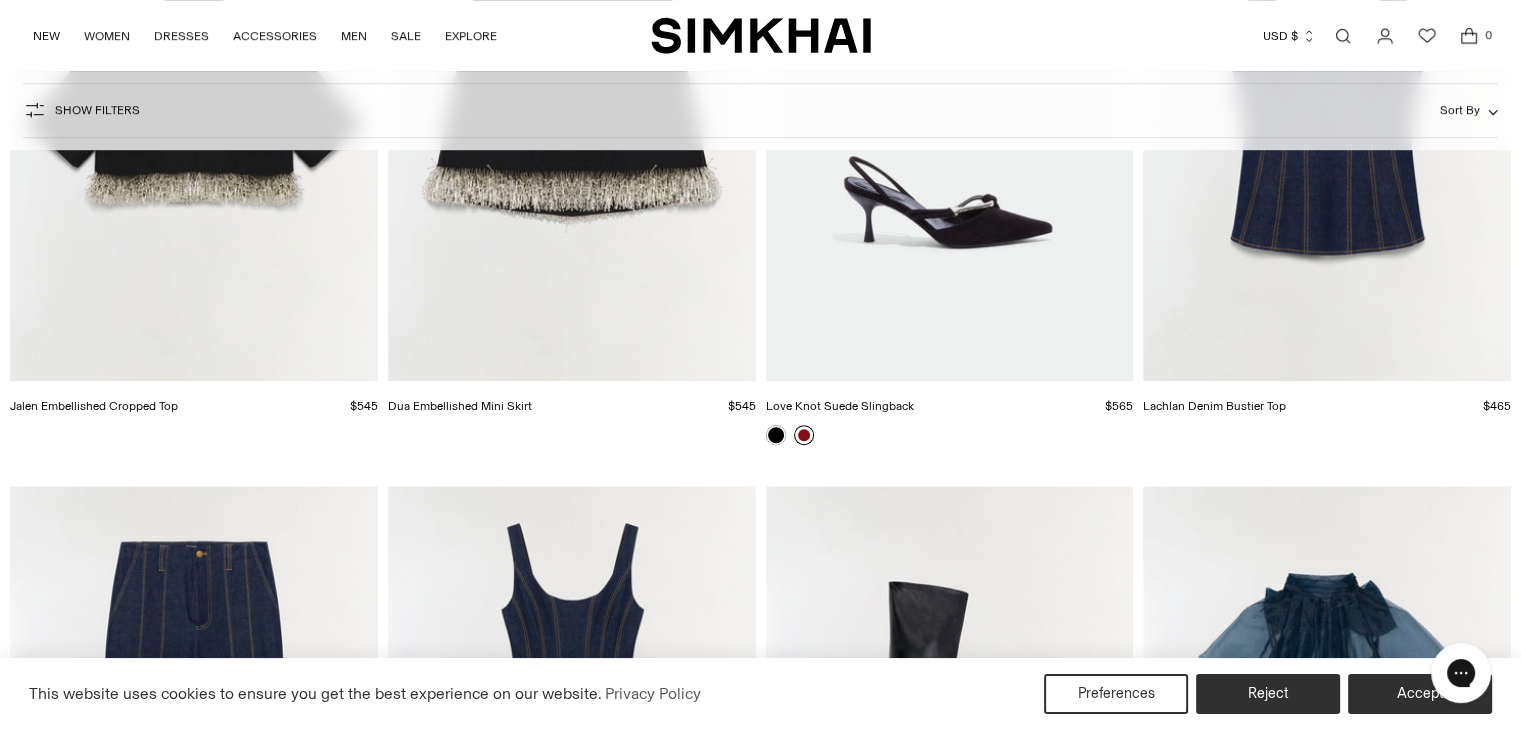 scroll, scrollTop: 8992, scrollLeft: 0, axis: vertical 